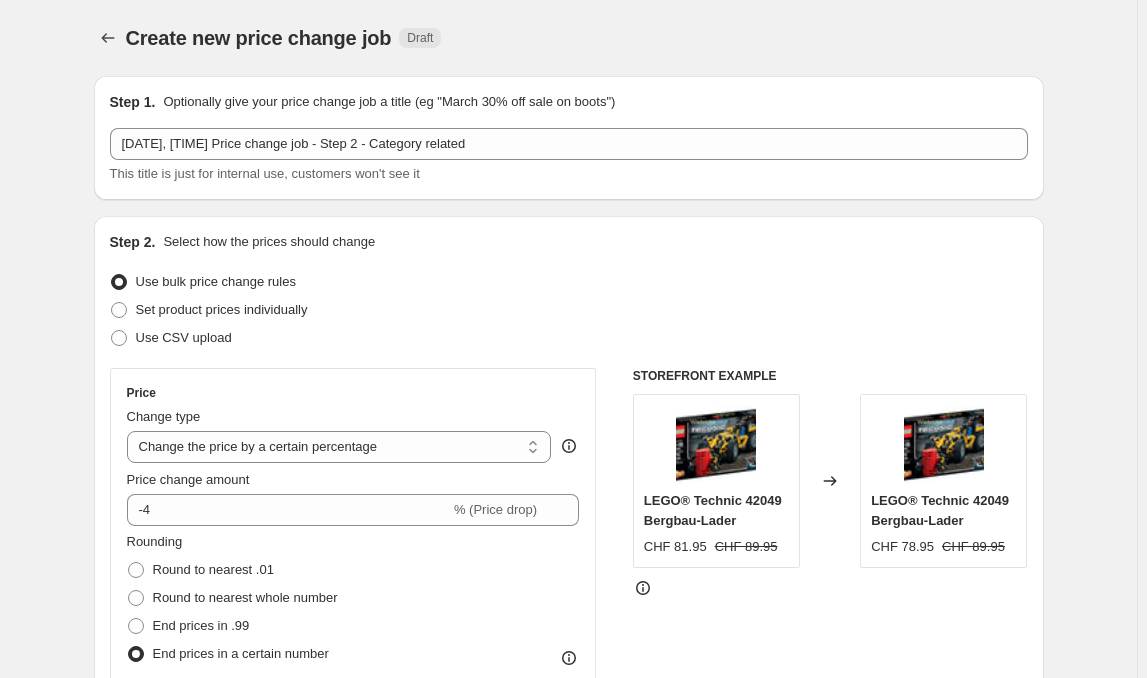 select on "percentage" 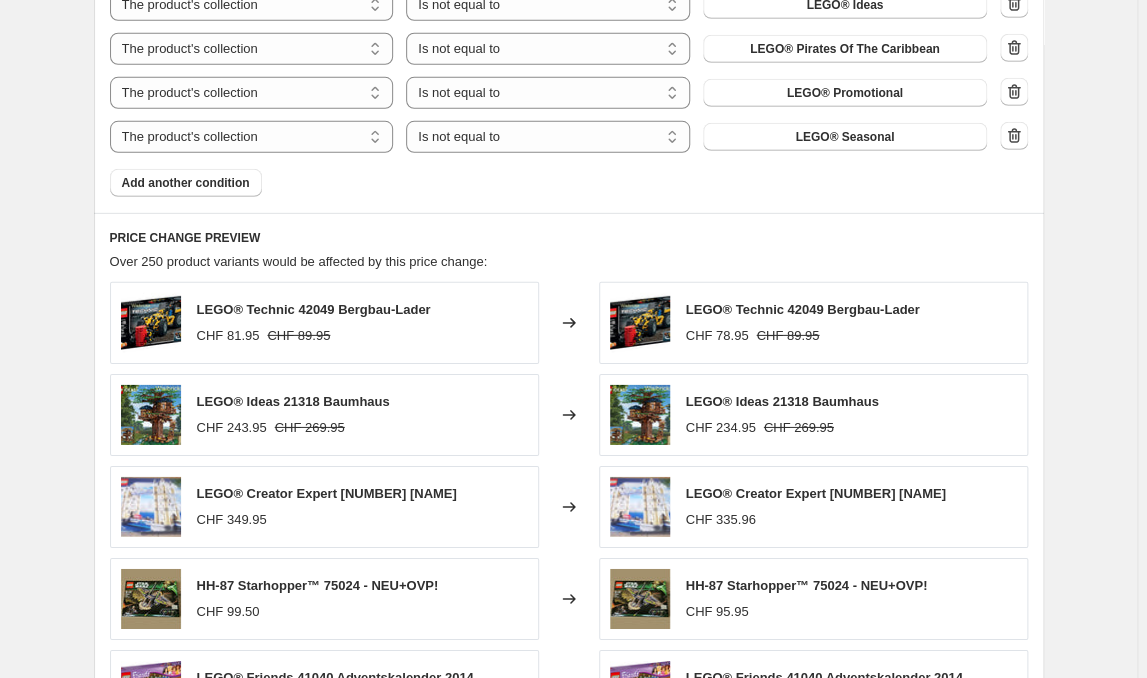 scroll, scrollTop: 2304, scrollLeft: 0, axis: vertical 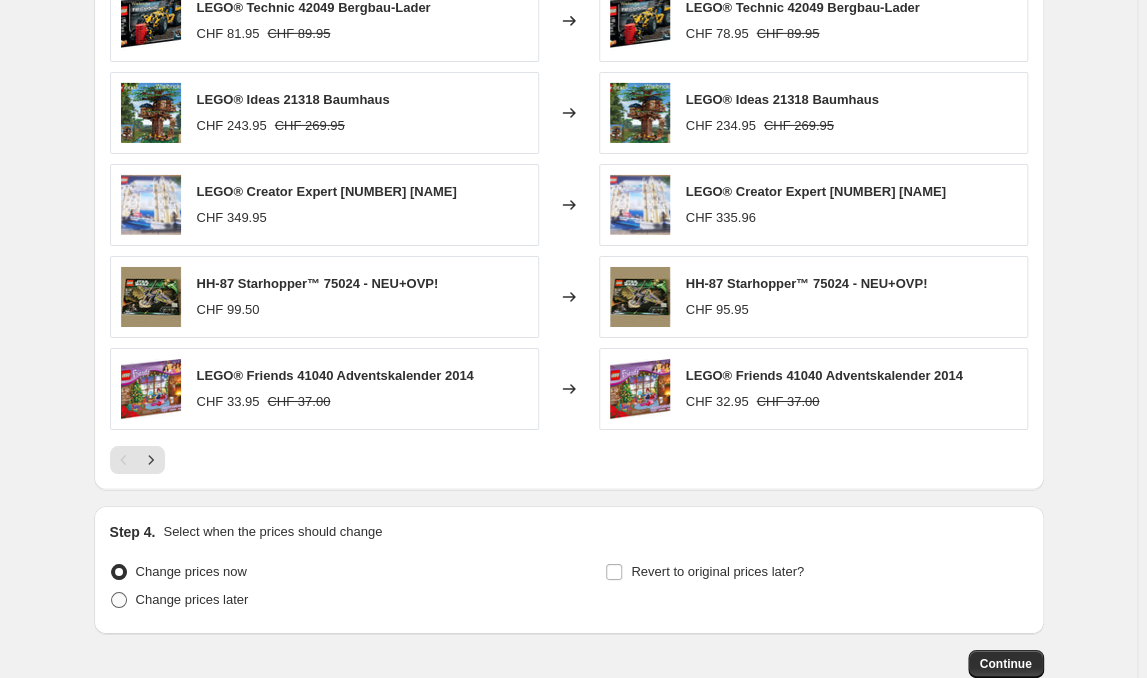 click on "Change prices later" at bounding box center (192, 599) 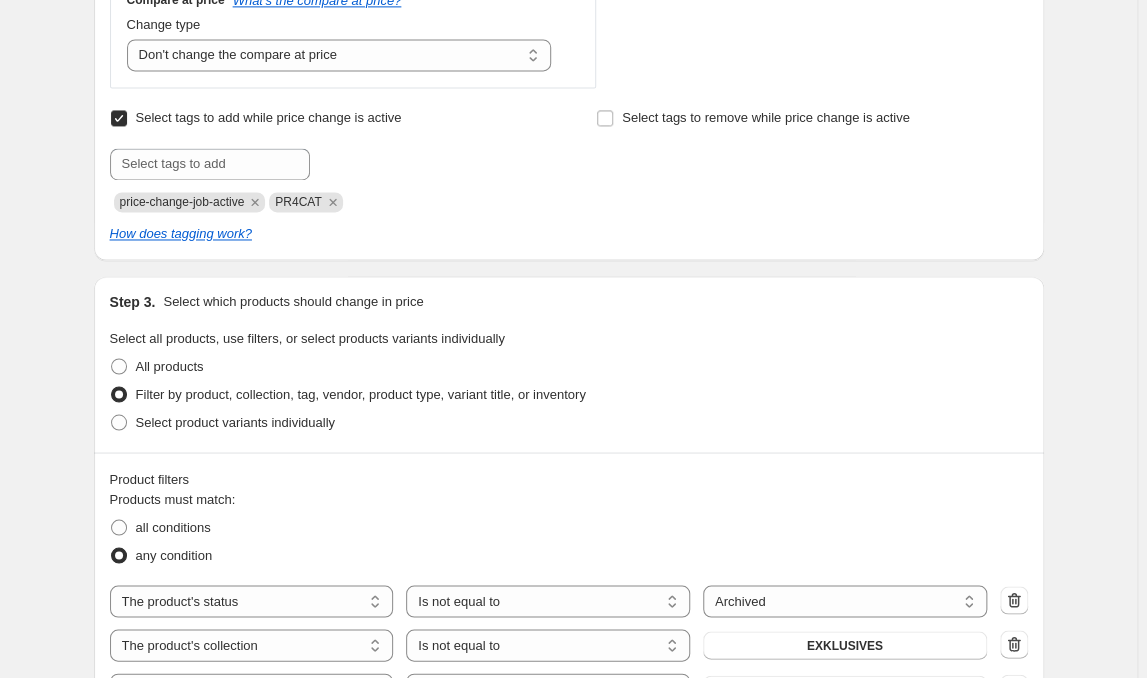 scroll, scrollTop: 945, scrollLeft: 0, axis: vertical 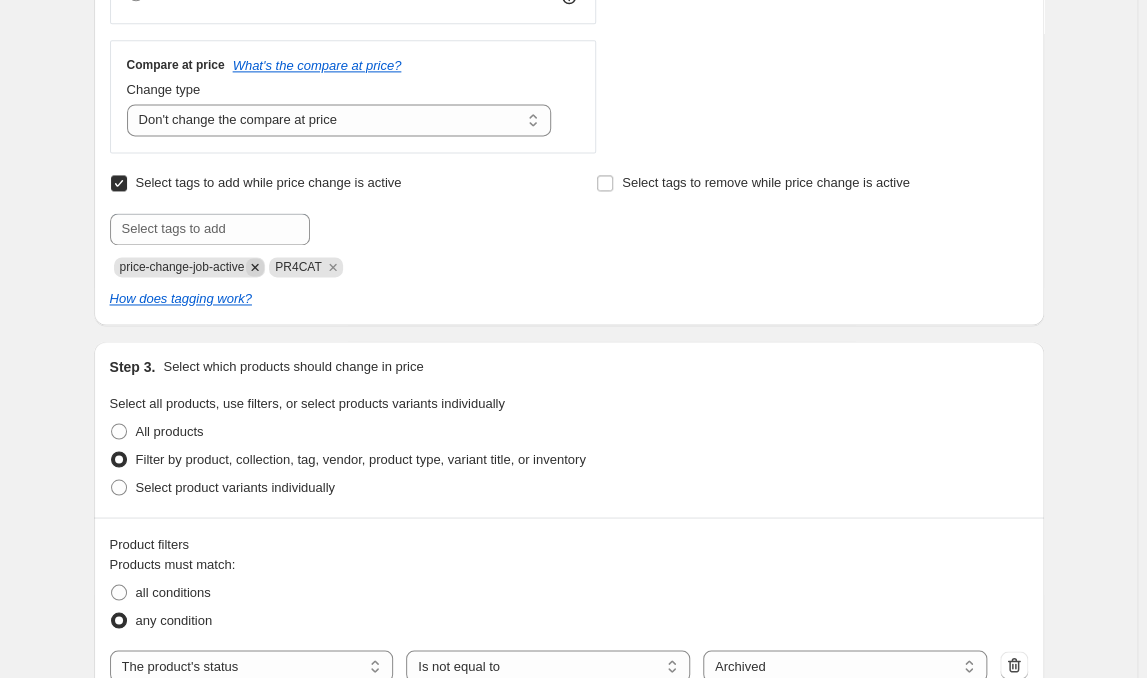 click 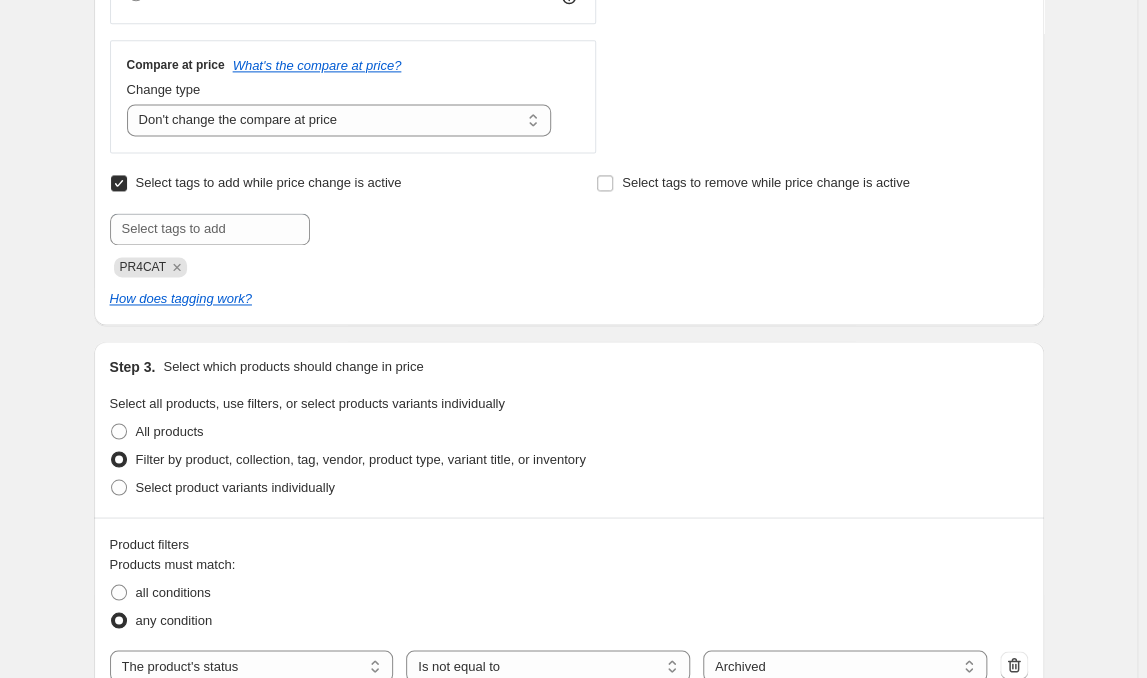 click on "PR4CAT" at bounding box center (325, 265) 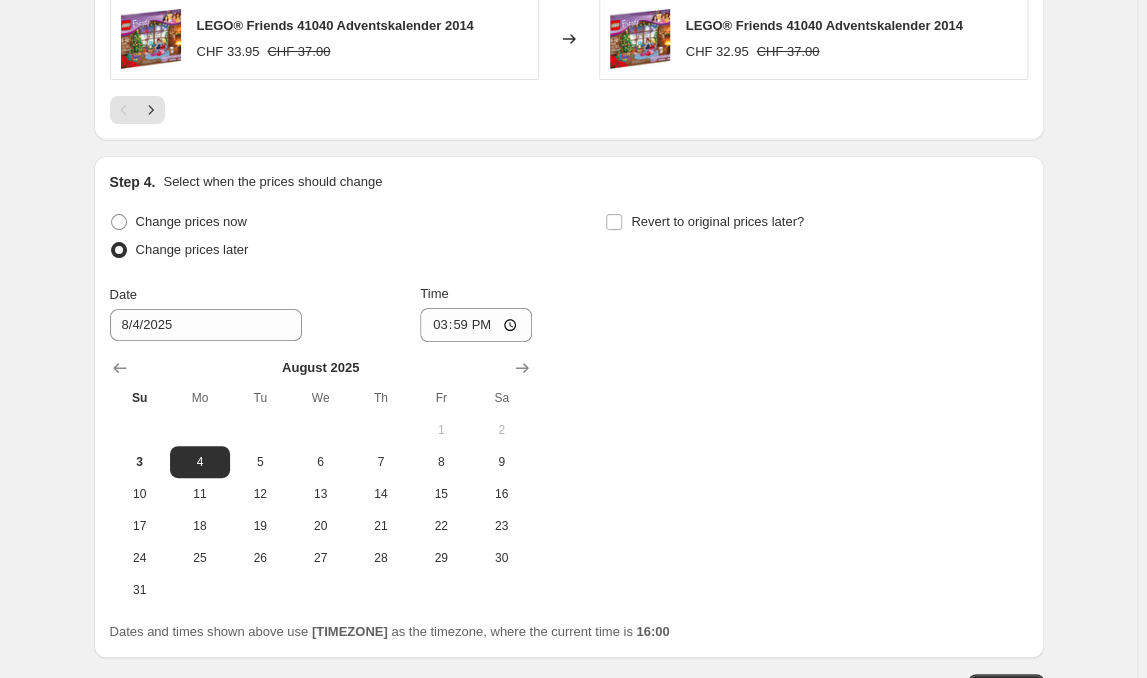 scroll, scrollTop: 2657, scrollLeft: 0, axis: vertical 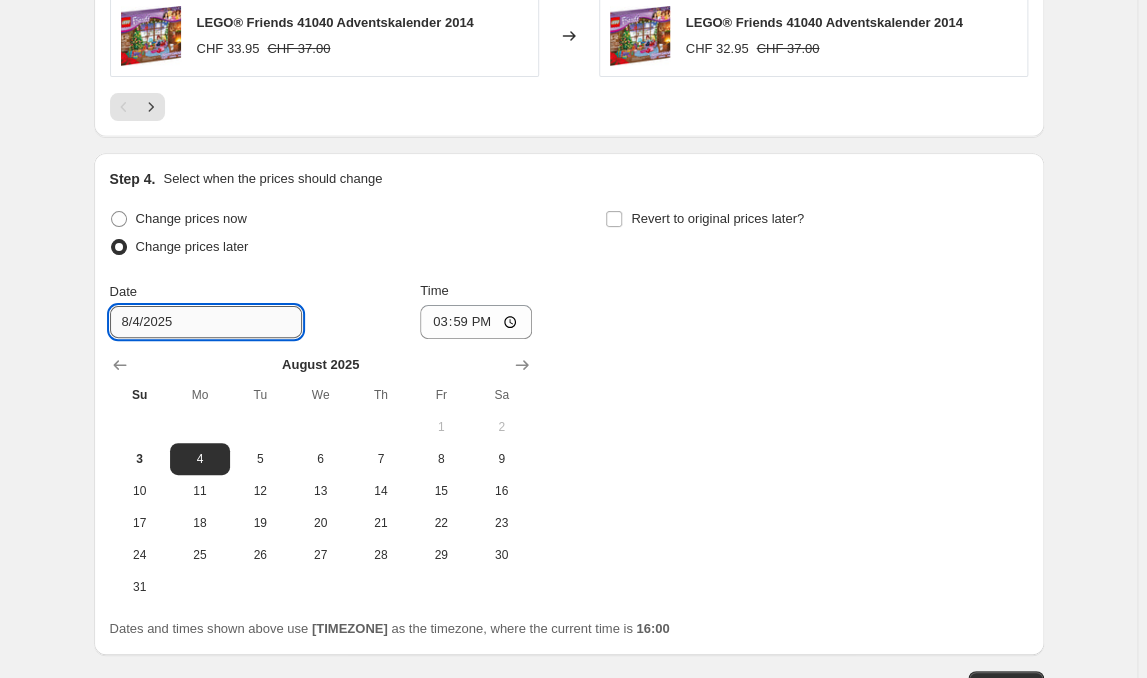click on "8/4/2025" at bounding box center [206, 322] 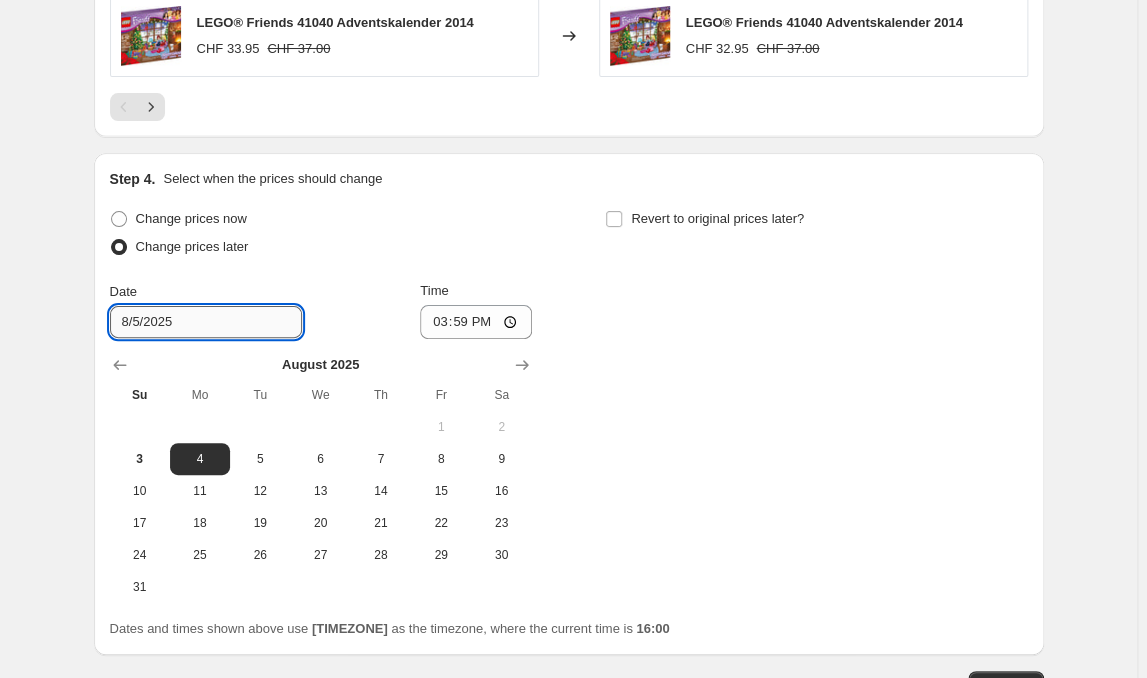 click on "8/5/2025" at bounding box center (206, 322) 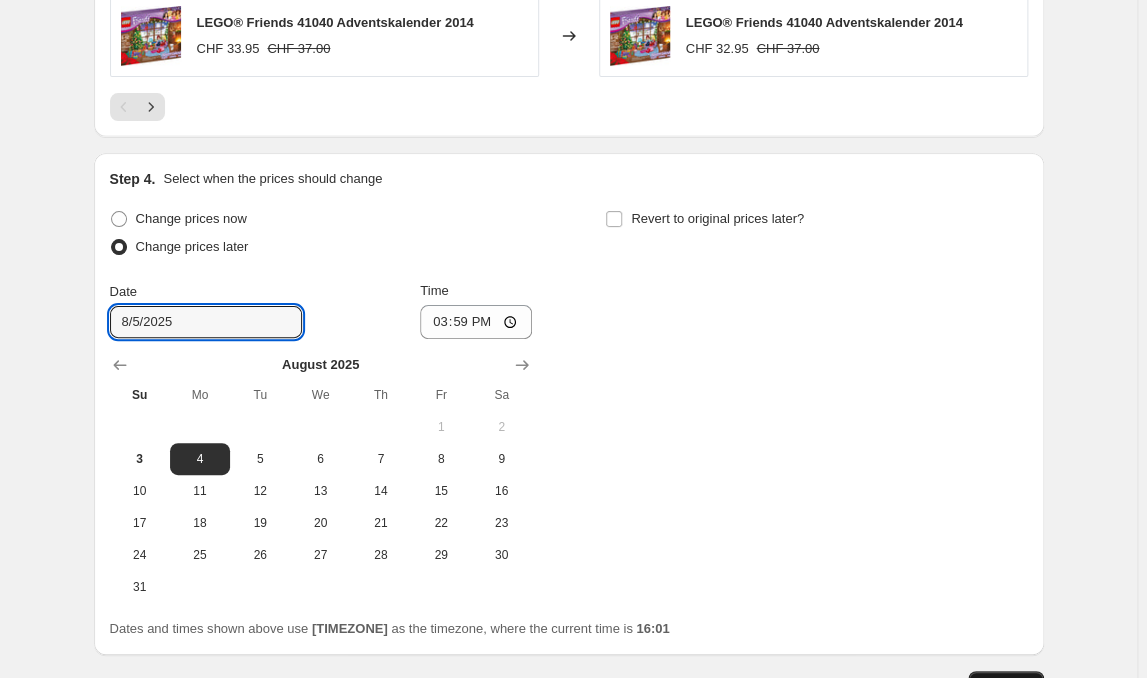 type on "8/5/2025" 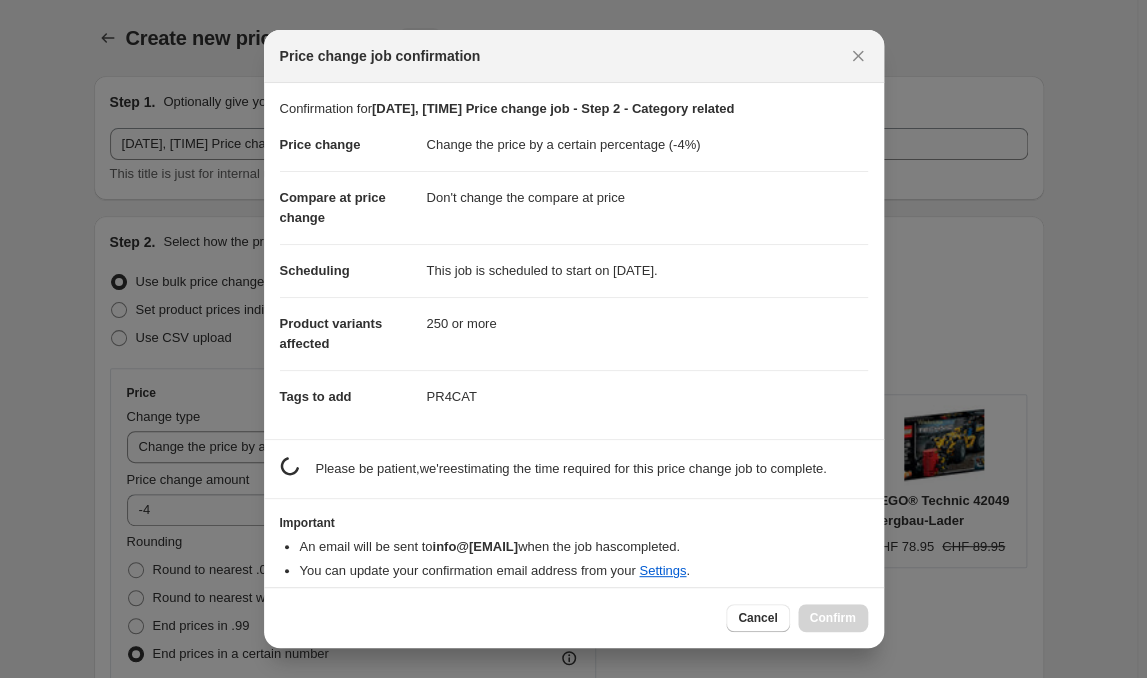 scroll, scrollTop: 0, scrollLeft: 0, axis: both 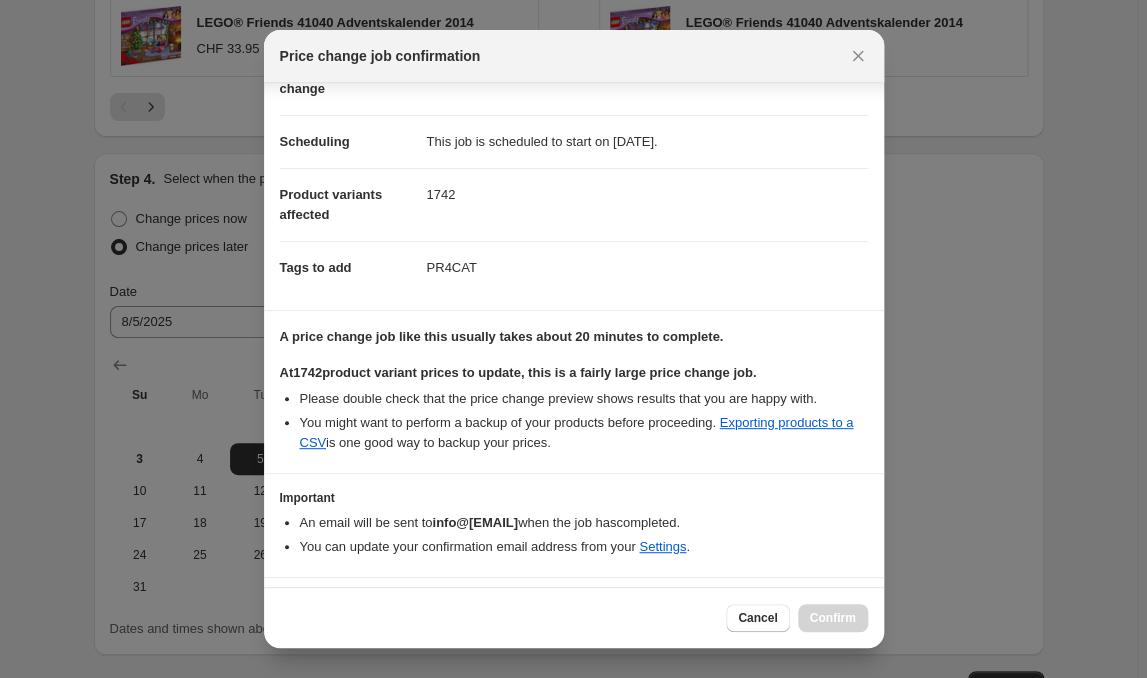 click on "I understand that this price change job will affect 1742 product variants" at bounding box center (526, 607) 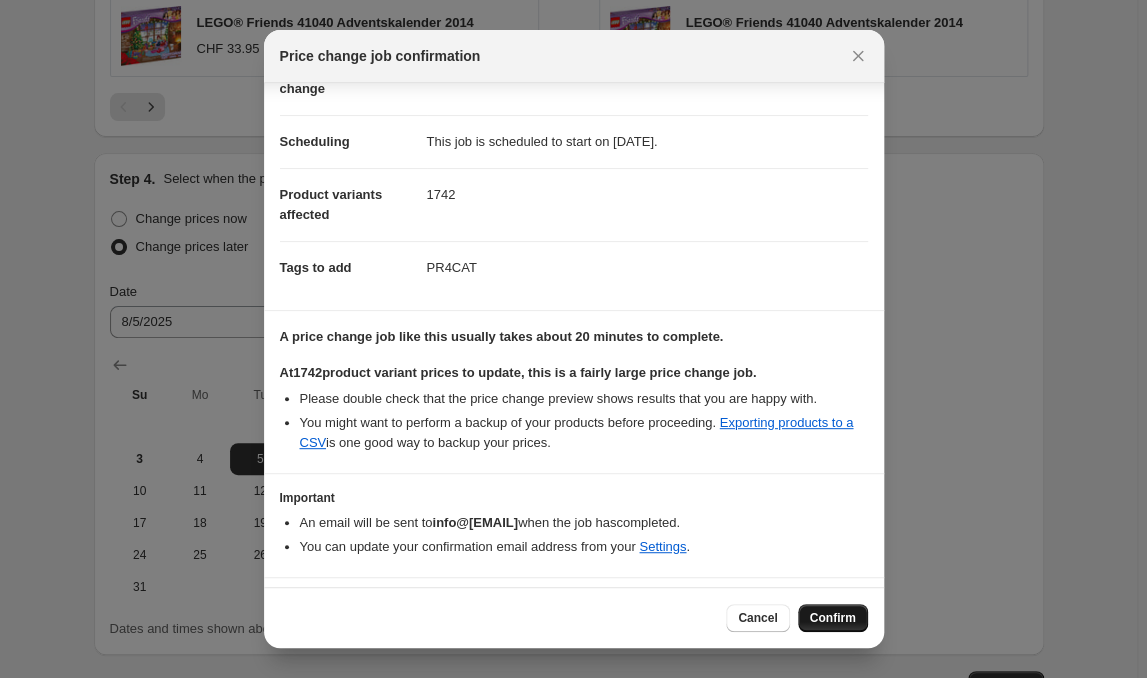click on "Confirm" at bounding box center (833, 618) 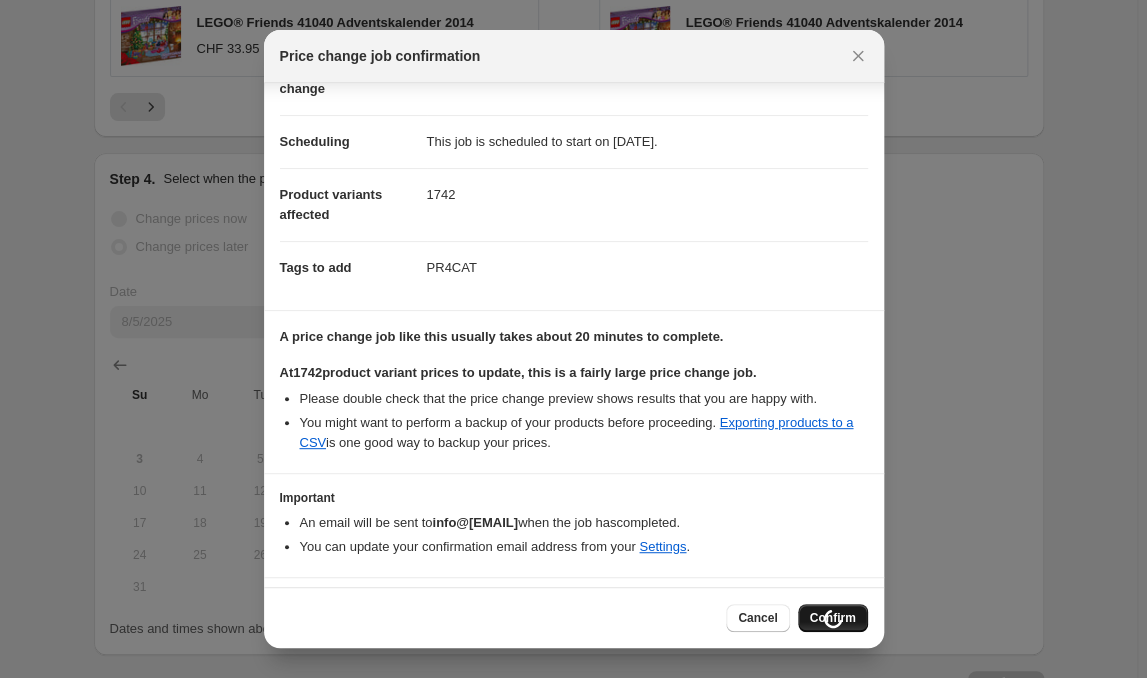 scroll, scrollTop: 129, scrollLeft: 0, axis: vertical 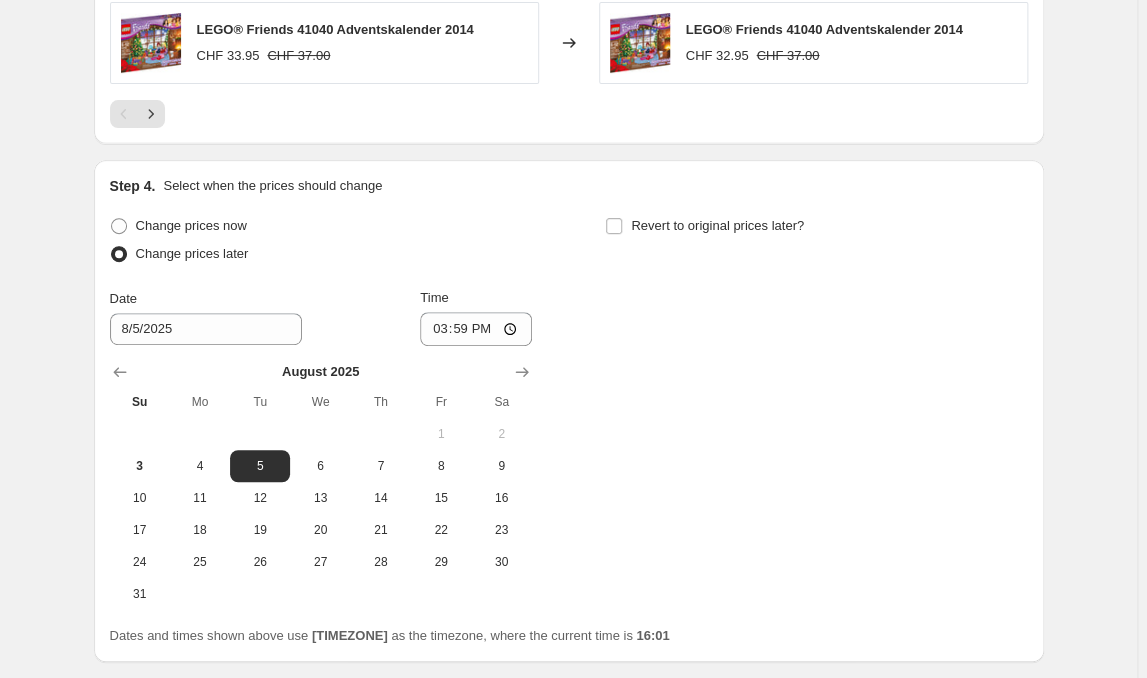 click on "Update" at bounding box center (1011, 692) 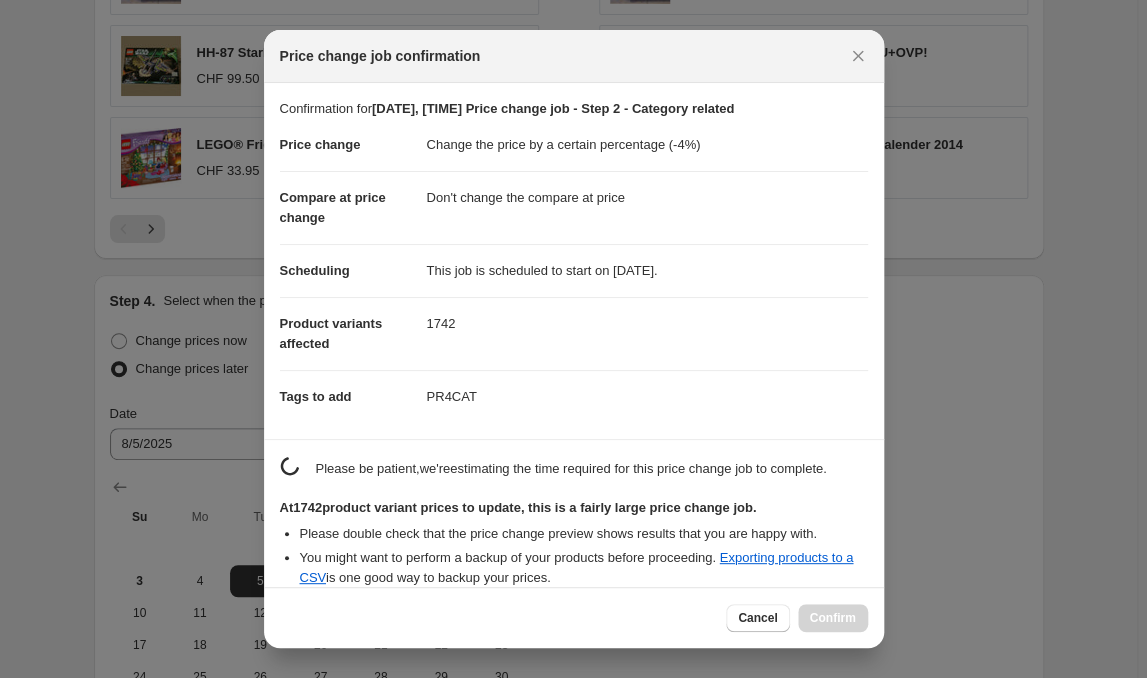 scroll, scrollTop: 0, scrollLeft: 0, axis: both 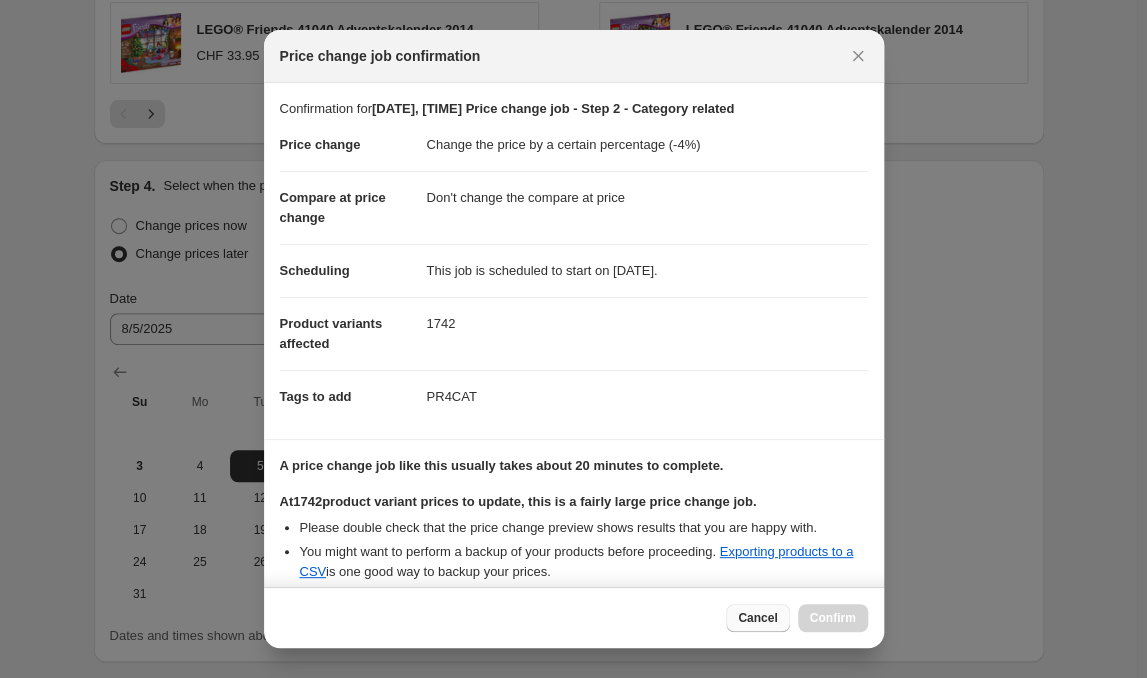 click on "Cancel" at bounding box center (757, 618) 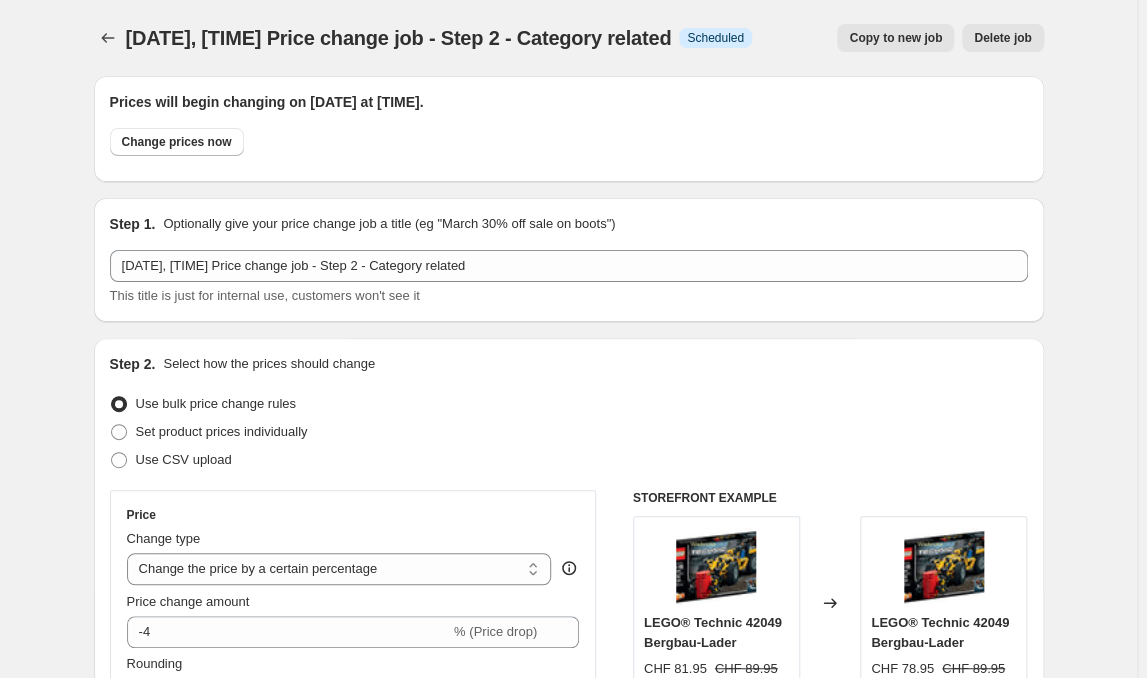 scroll, scrollTop: 0, scrollLeft: 0, axis: both 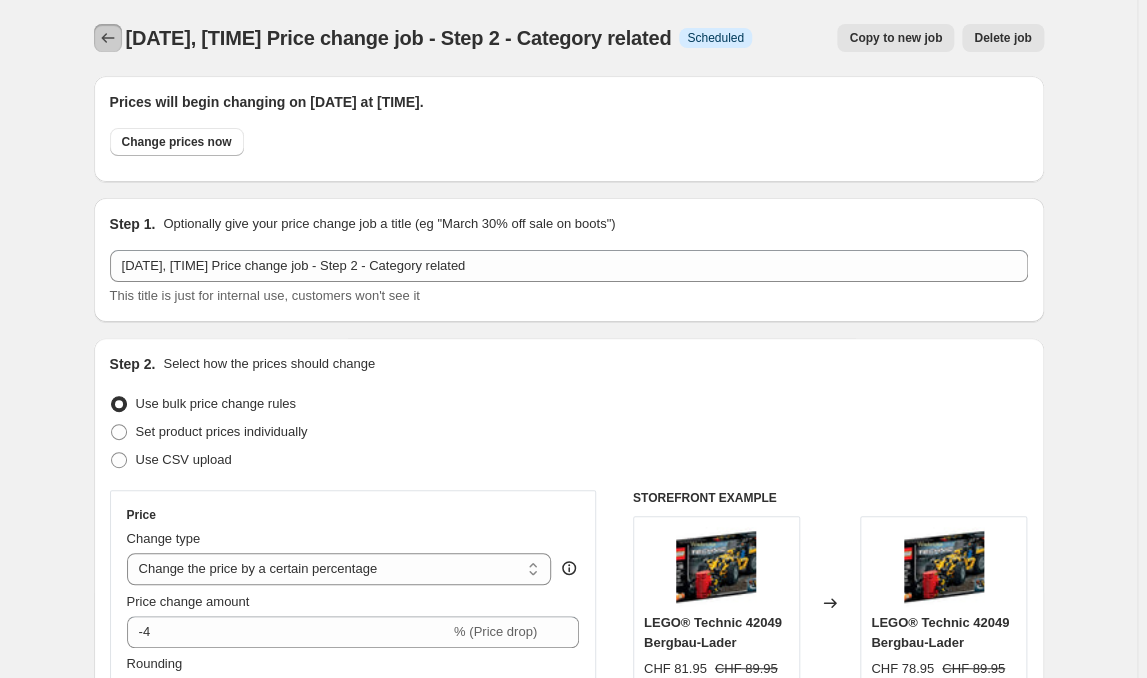 click at bounding box center [108, 38] 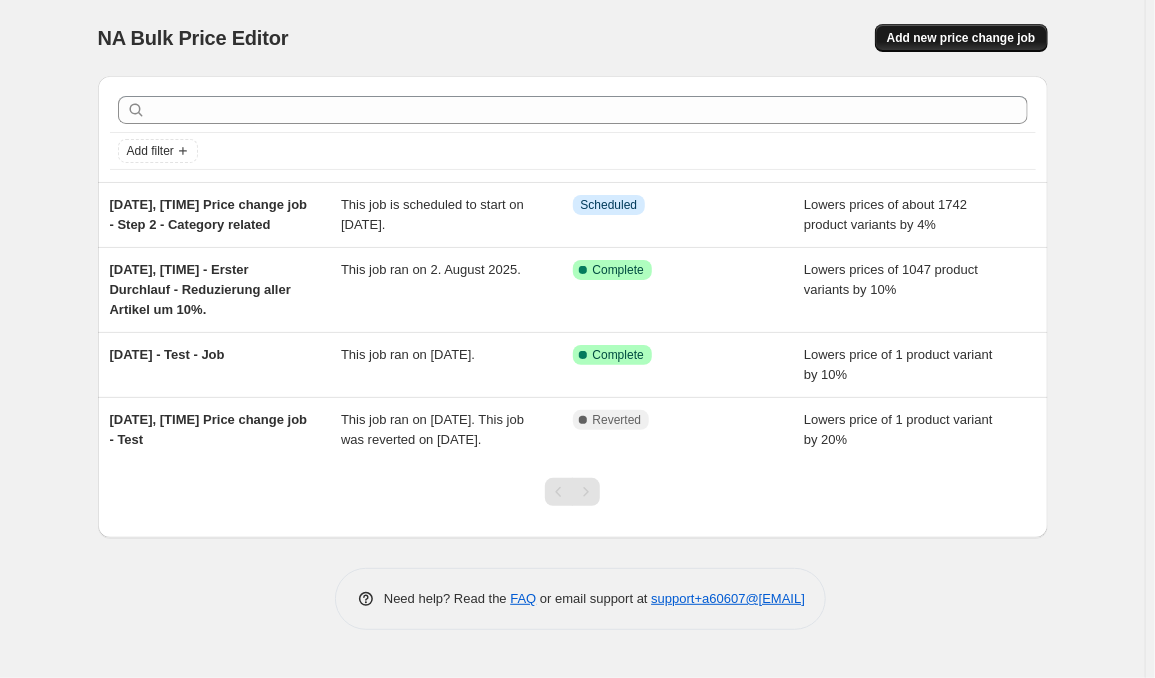 click on "Add new price change job" at bounding box center (961, 38) 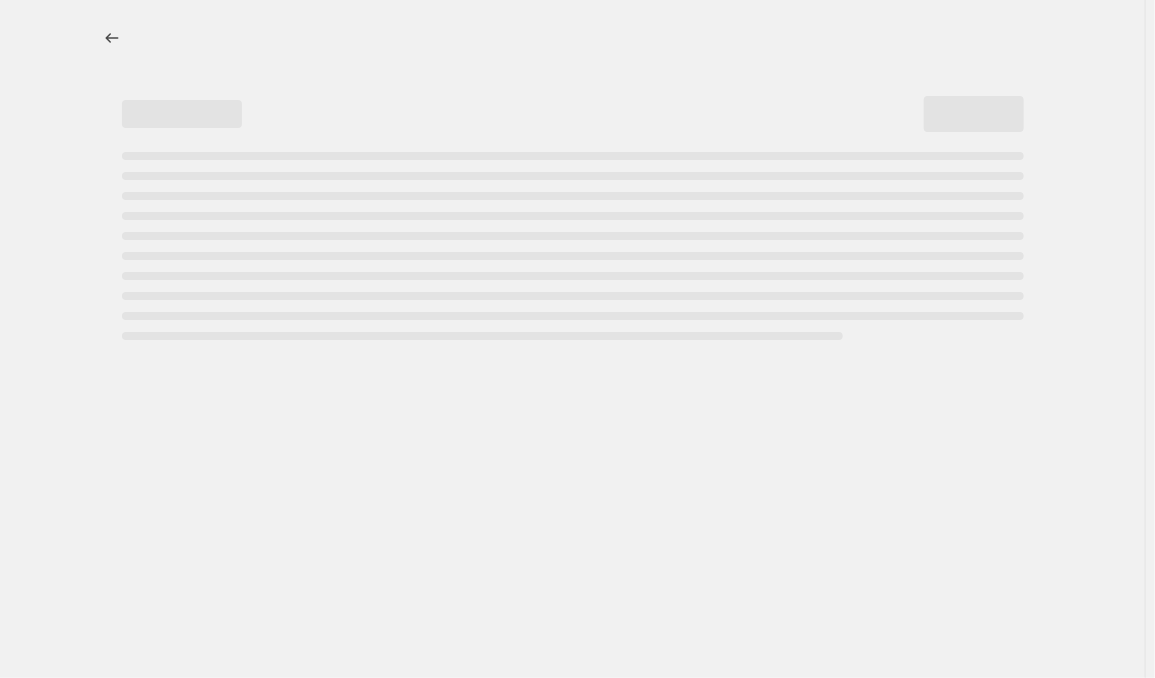 select on "percentage" 